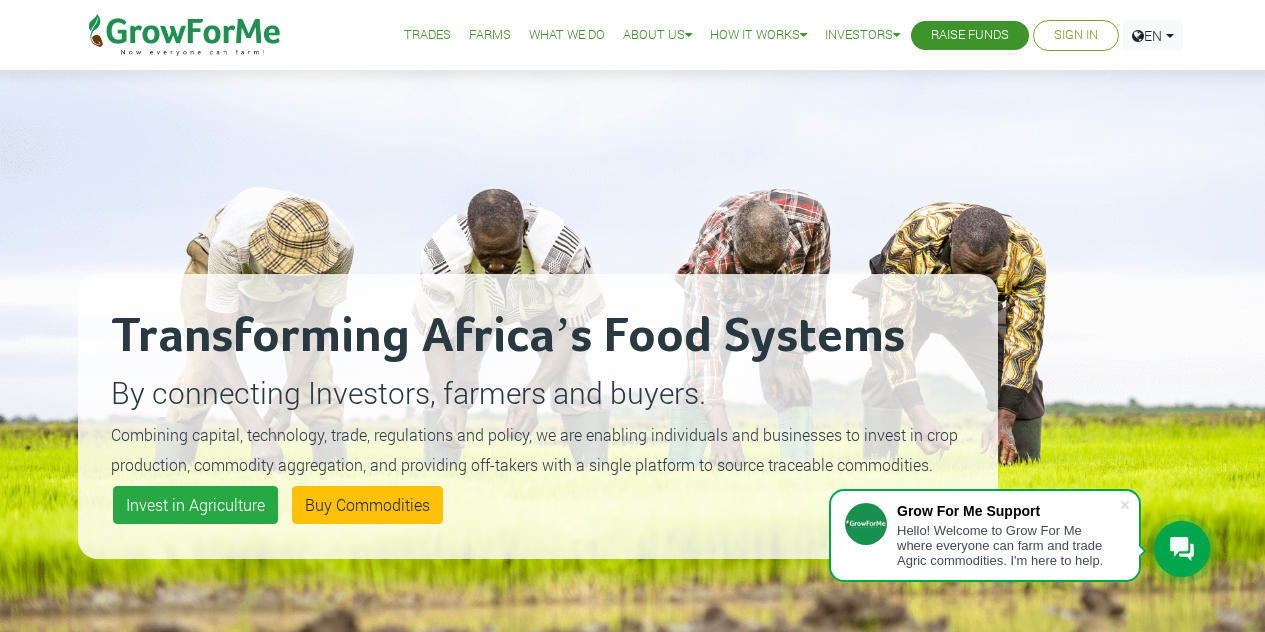scroll, scrollTop: 0, scrollLeft: 0, axis: both 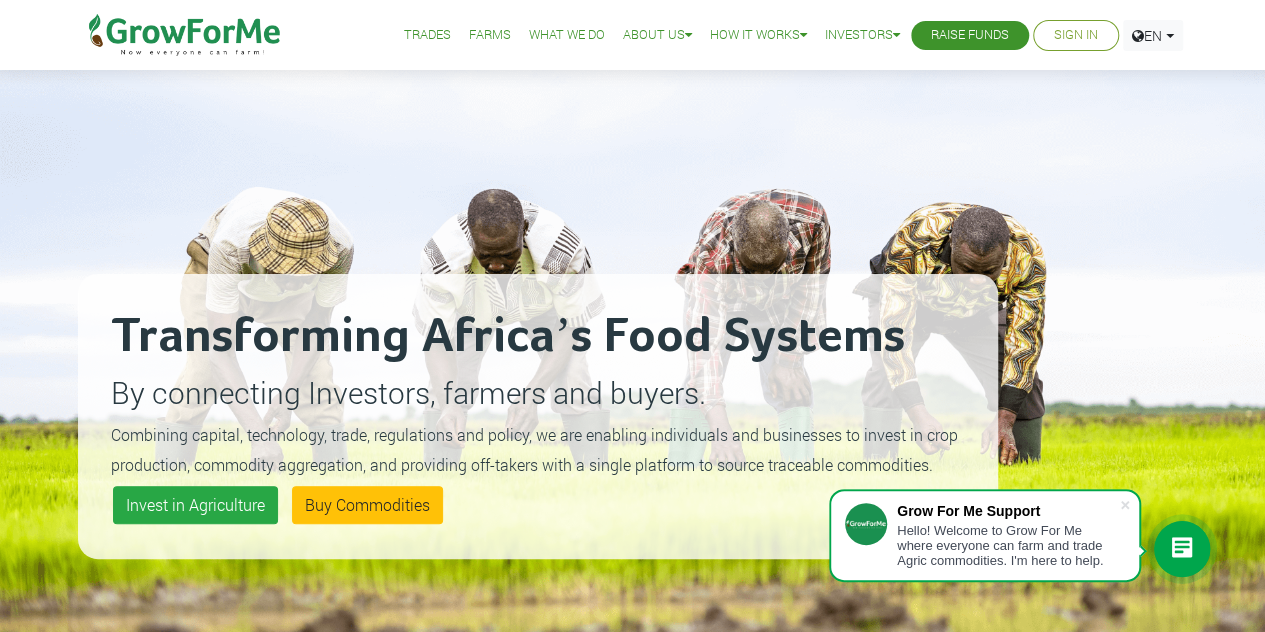 click on "Sign In" at bounding box center [1076, 35] 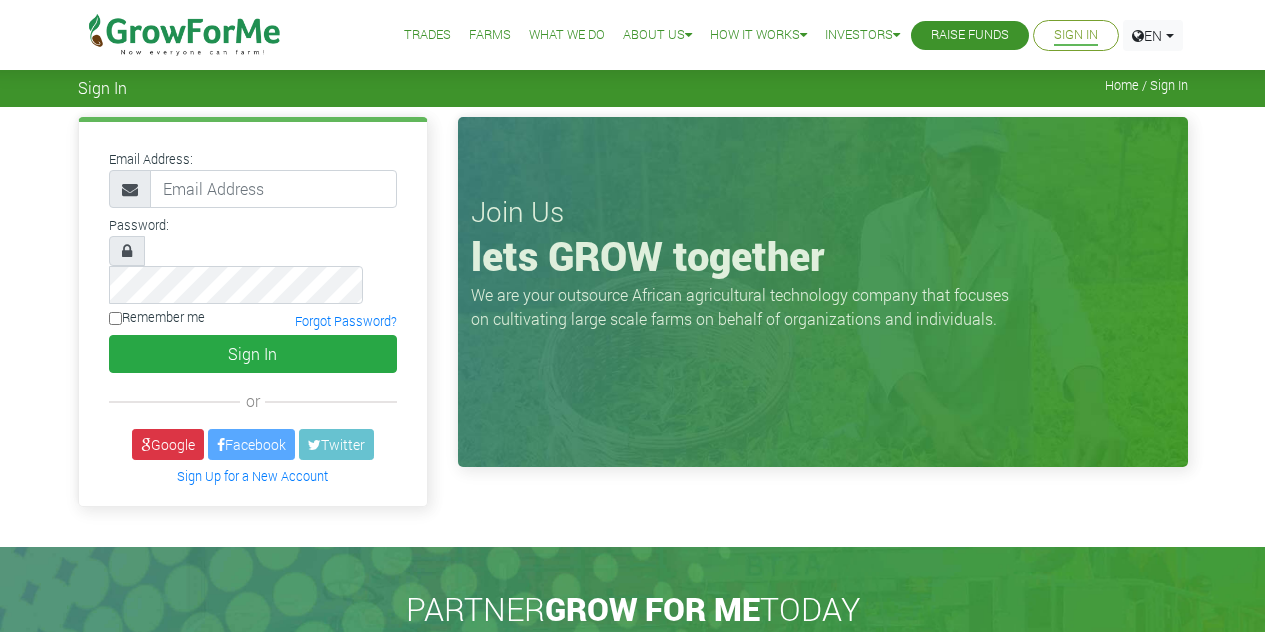 scroll, scrollTop: 0, scrollLeft: 0, axis: both 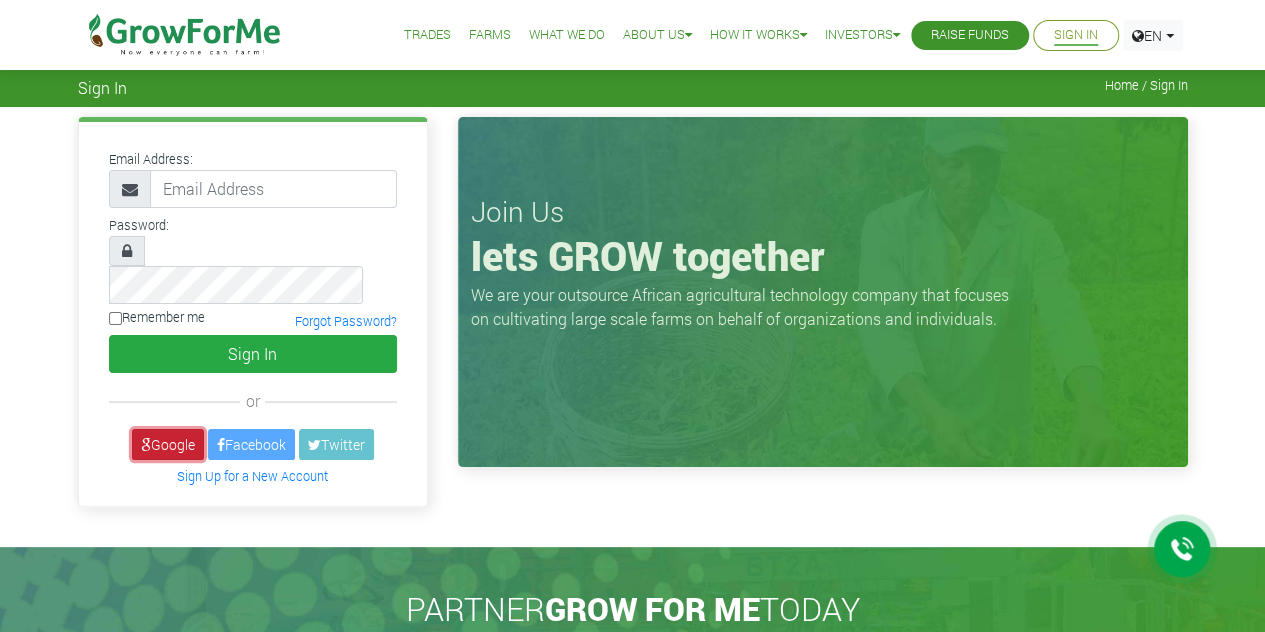 click on "Google" at bounding box center (168, 444) 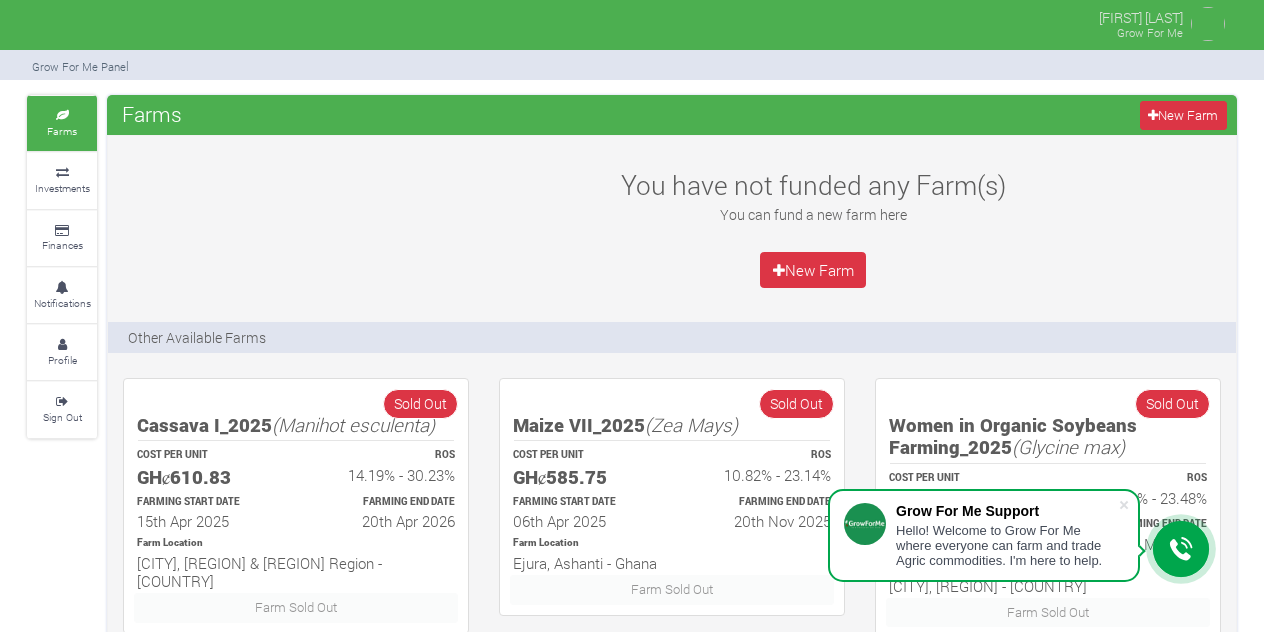 scroll, scrollTop: 0, scrollLeft: 0, axis: both 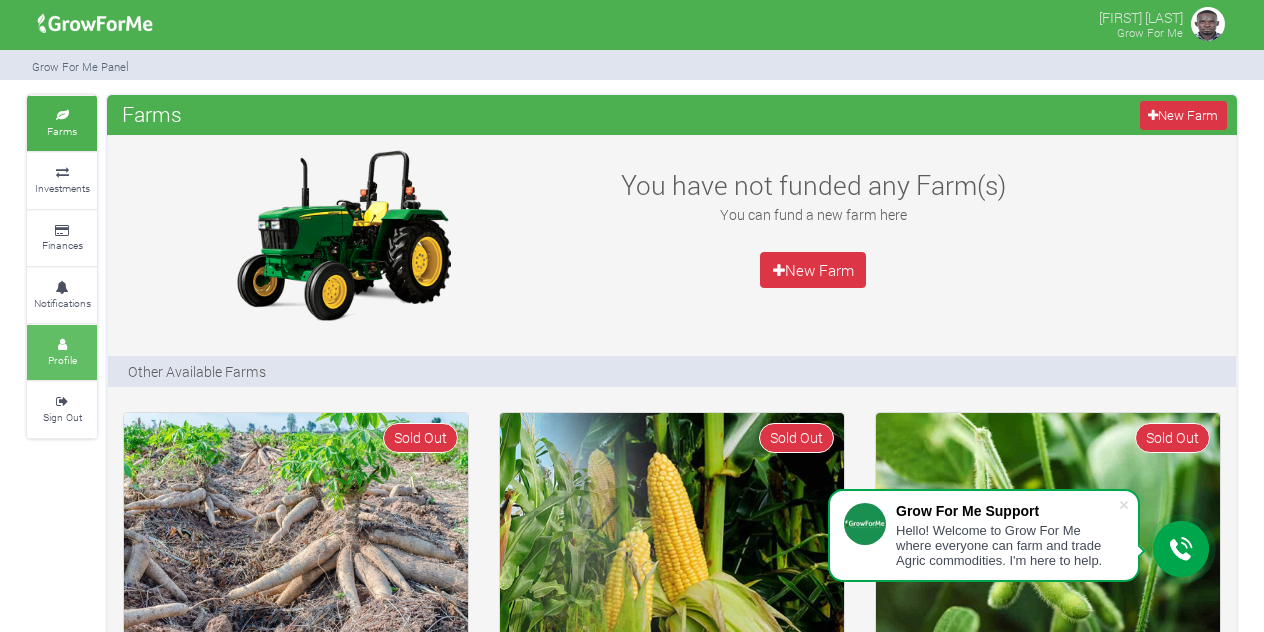 click on "Profile" at bounding box center (62, 352) 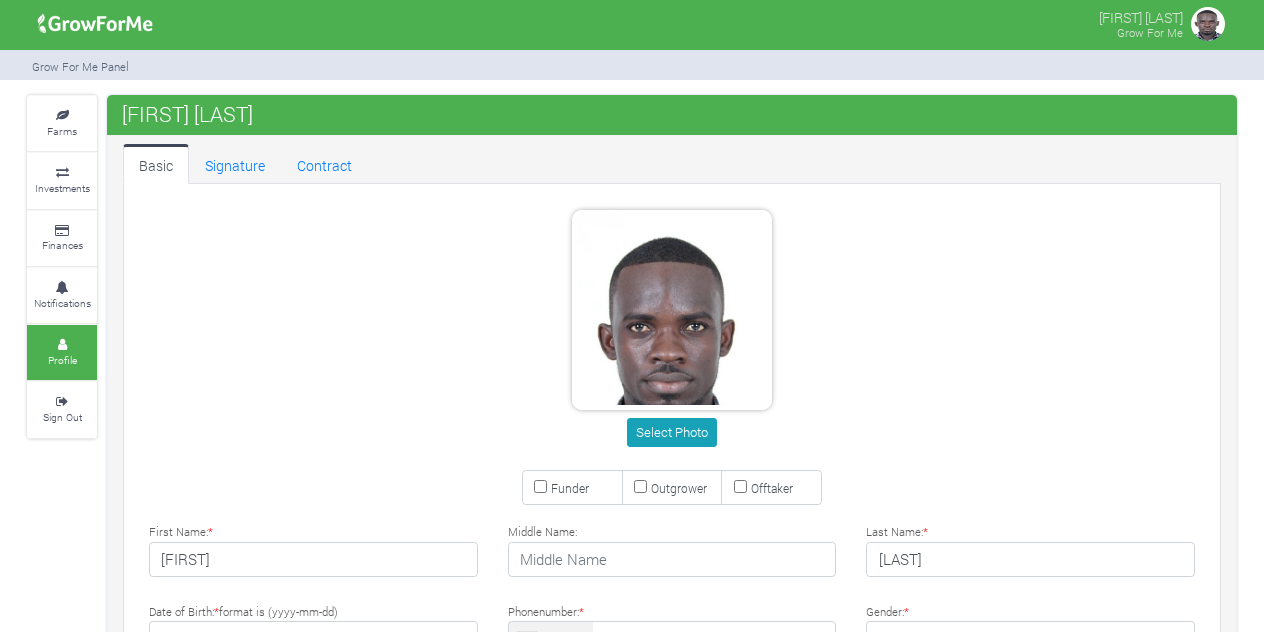 scroll, scrollTop: 0, scrollLeft: 0, axis: both 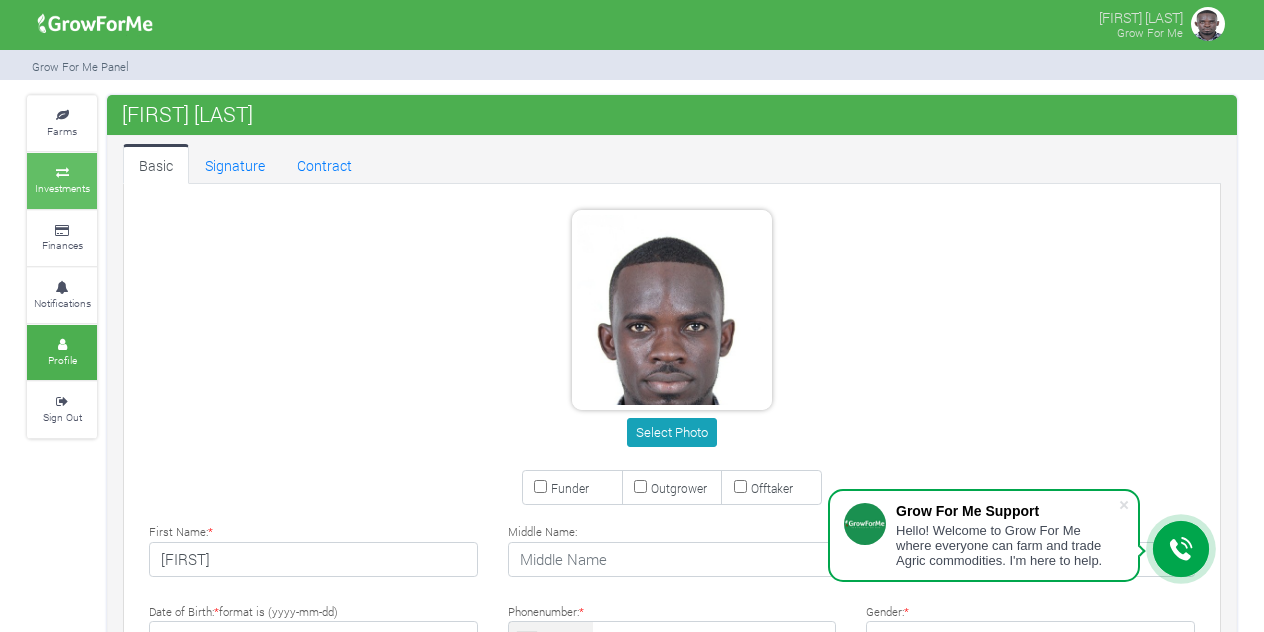click at bounding box center (62, 173) 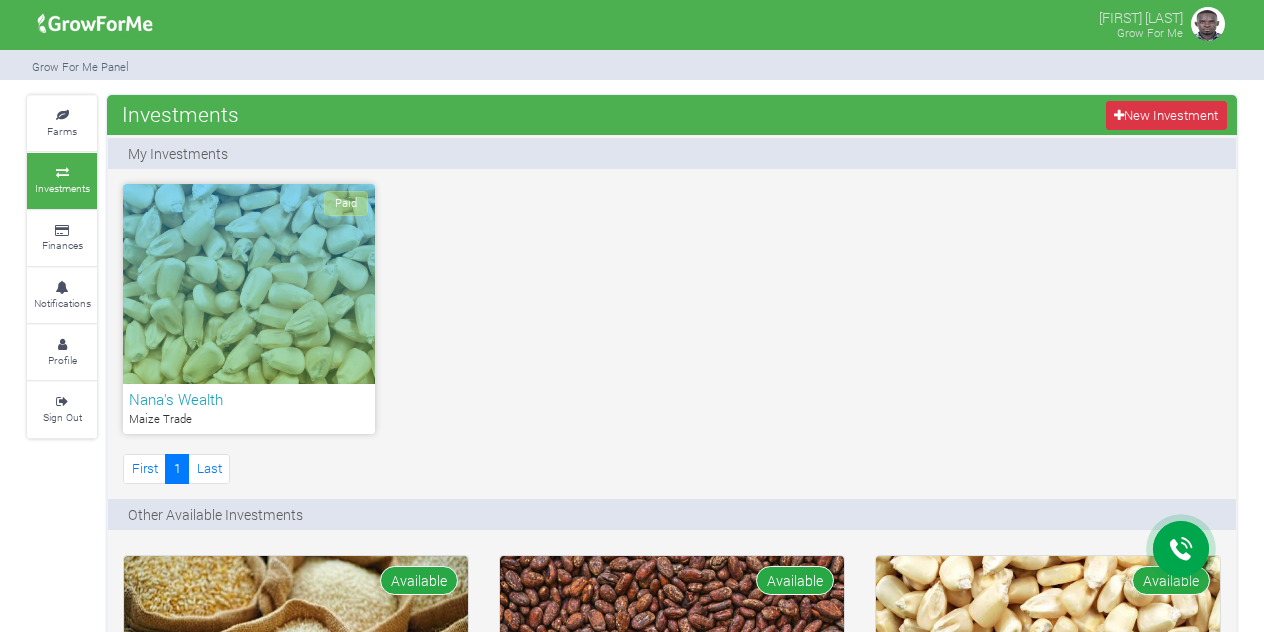 scroll, scrollTop: 0, scrollLeft: 0, axis: both 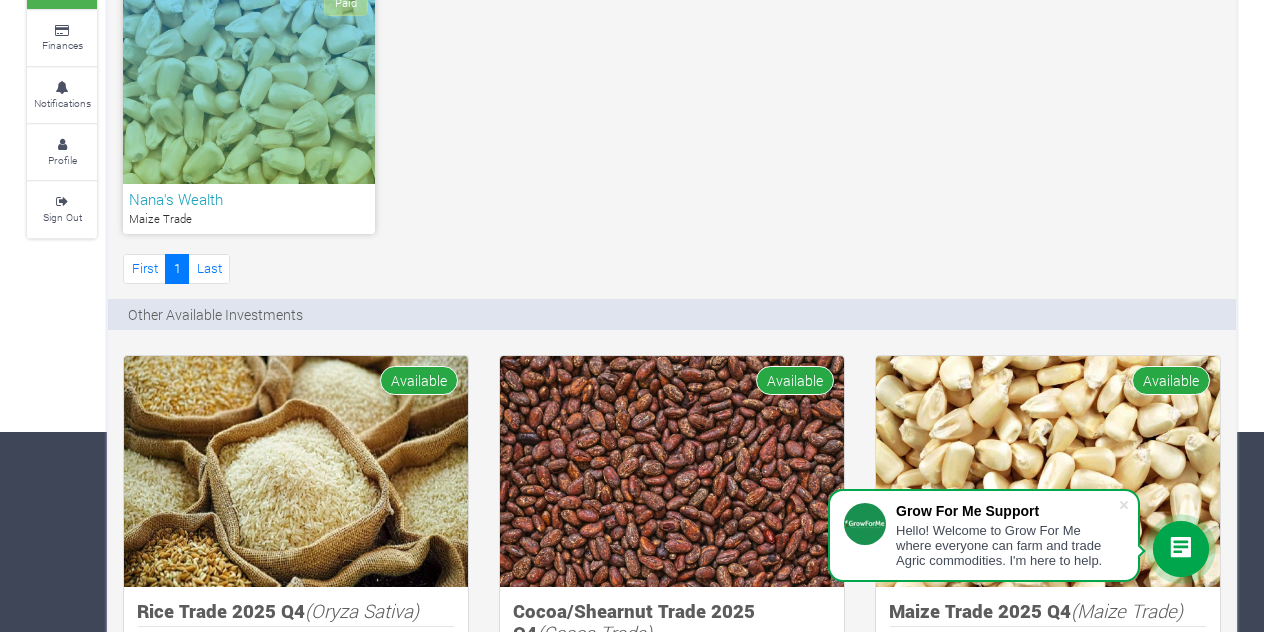 click on "Paid" at bounding box center (249, 84) 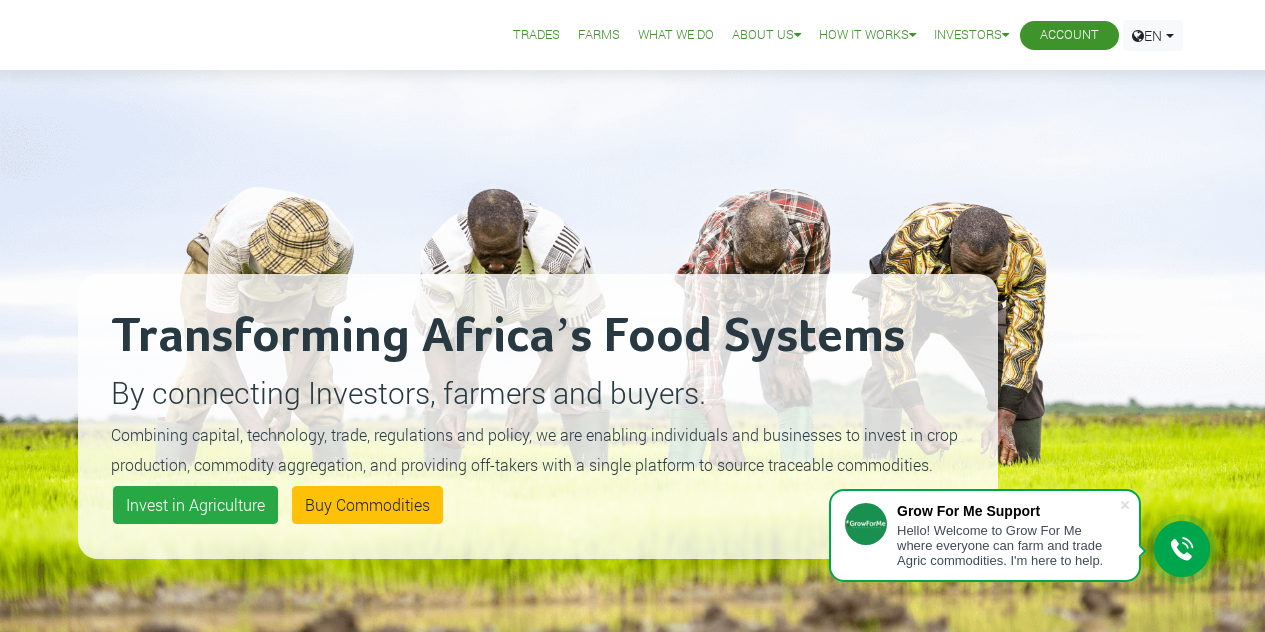scroll, scrollTop: 0, scrollLeft: 0, axis: both 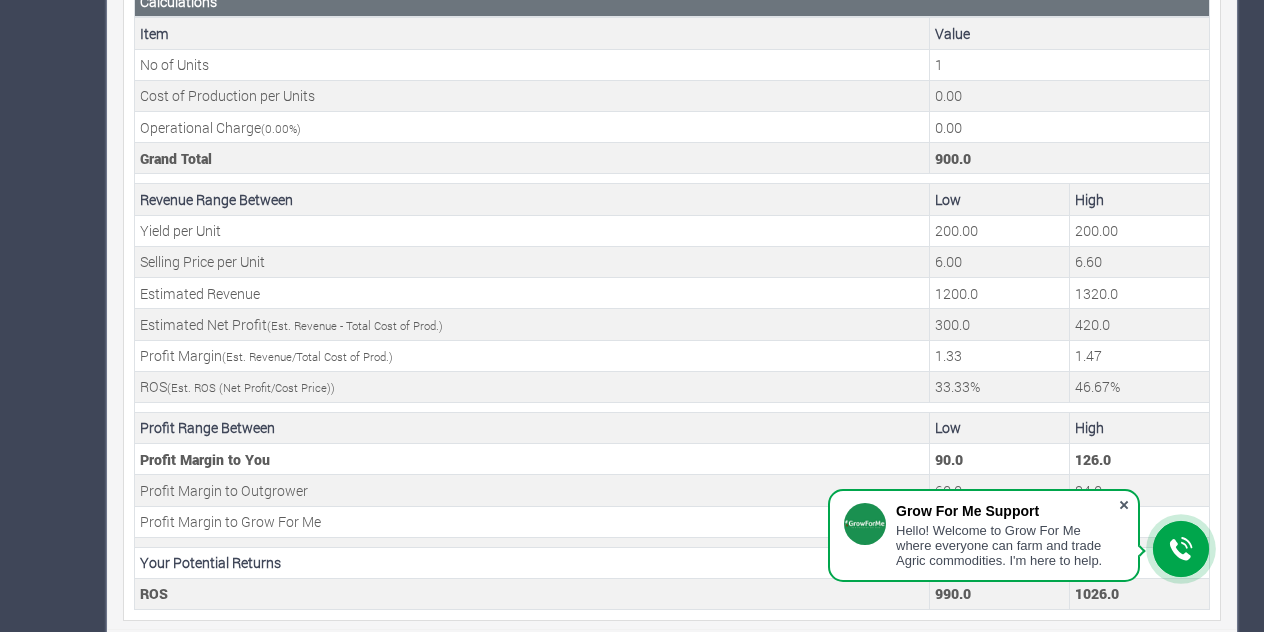 click at bounding box center [1124, 505] 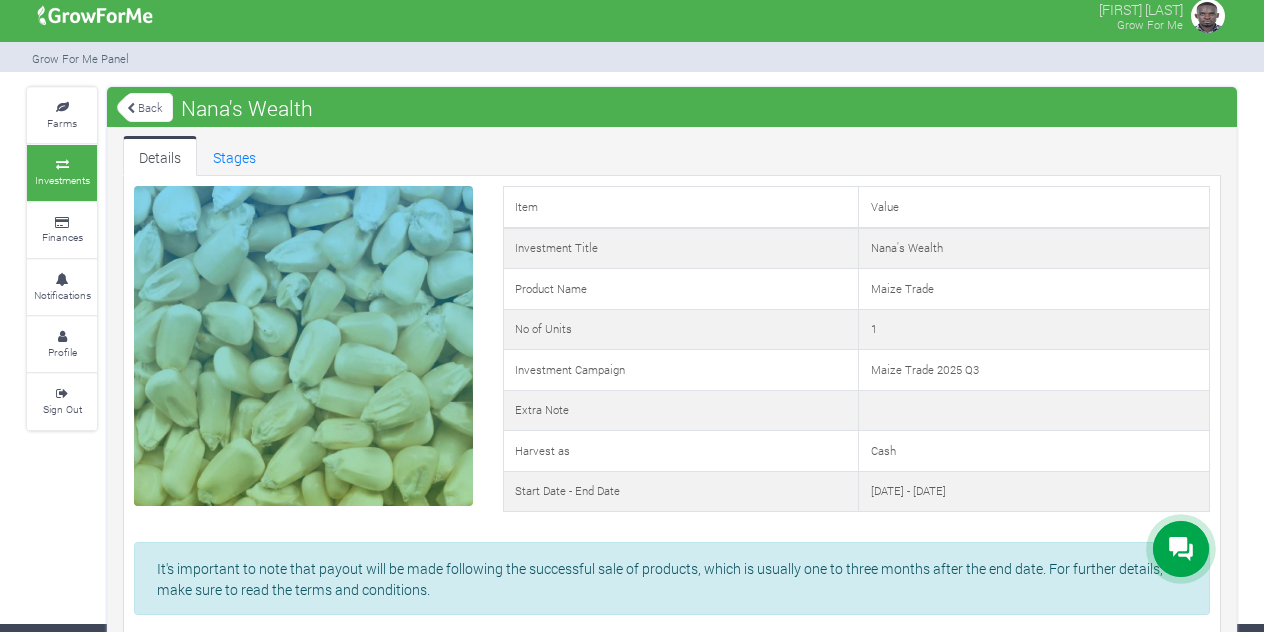 scroll, scrollTop: 0, scrollLeft: 0, axis: both 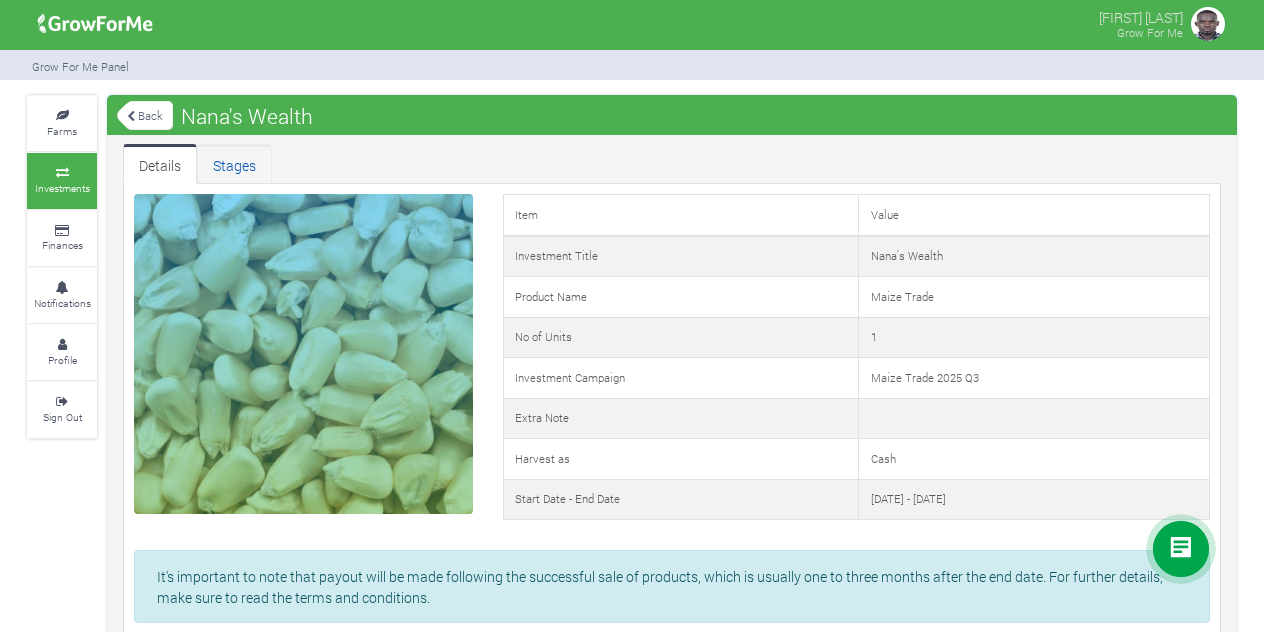 click on "Stages" at bounding box center [234, 164] 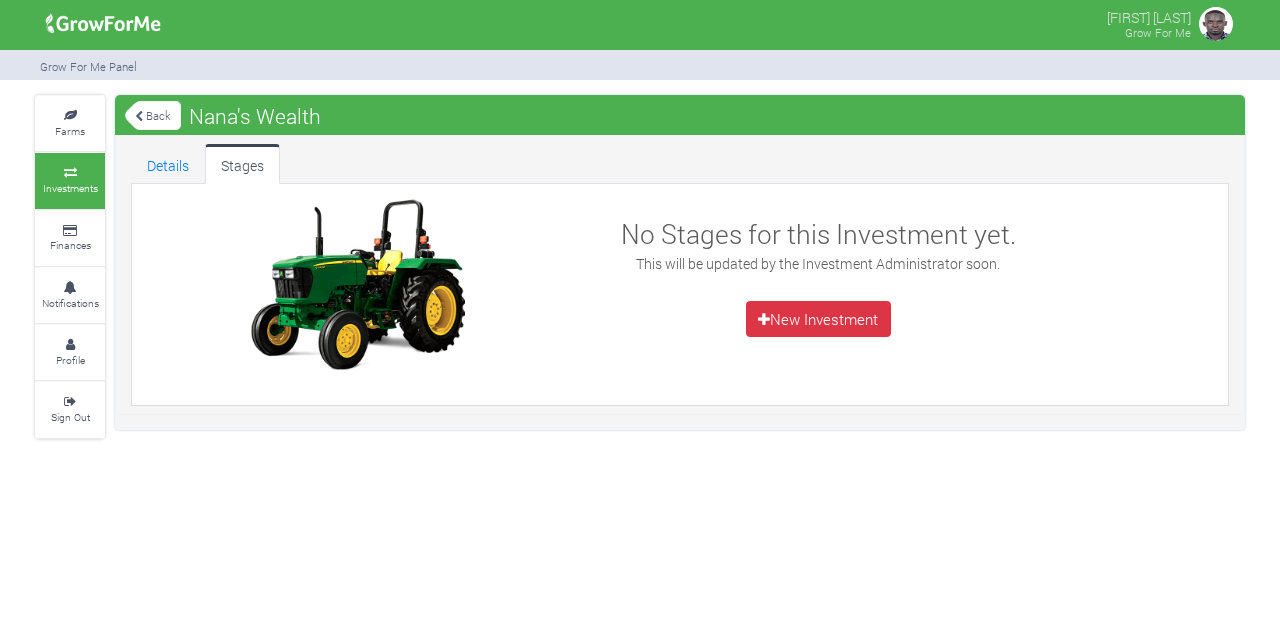 scroll, scrollTop: 0, scrollLeft: 0, axis: both 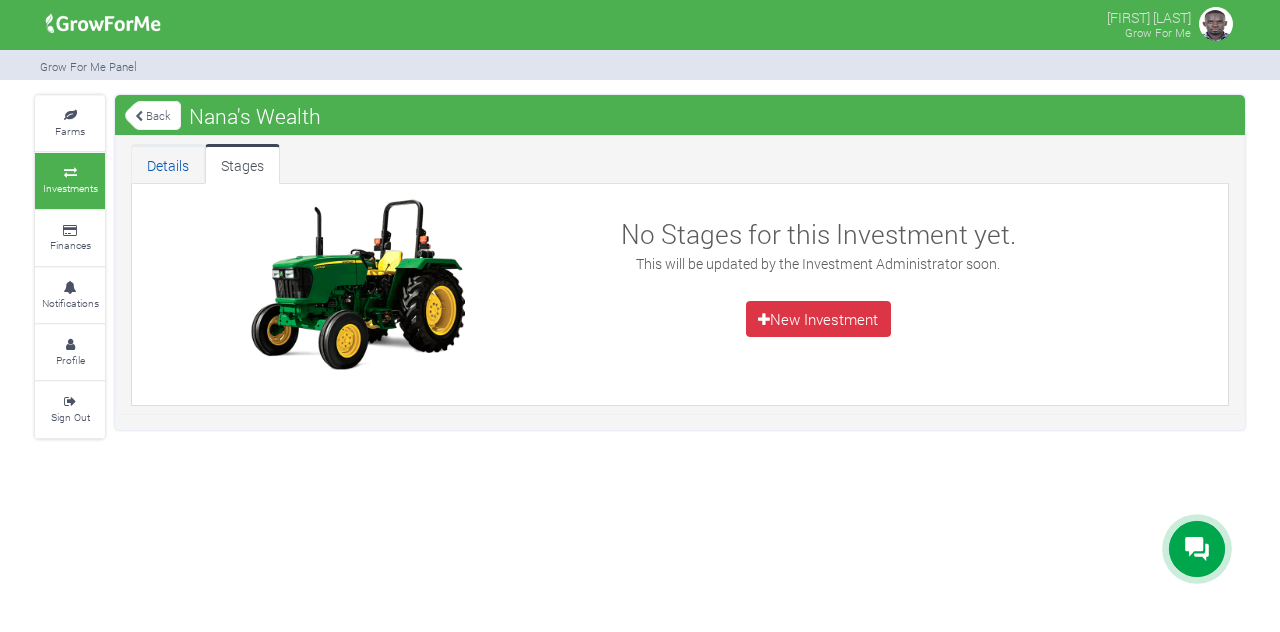 click on "Details" at bounding box center (168, 164) 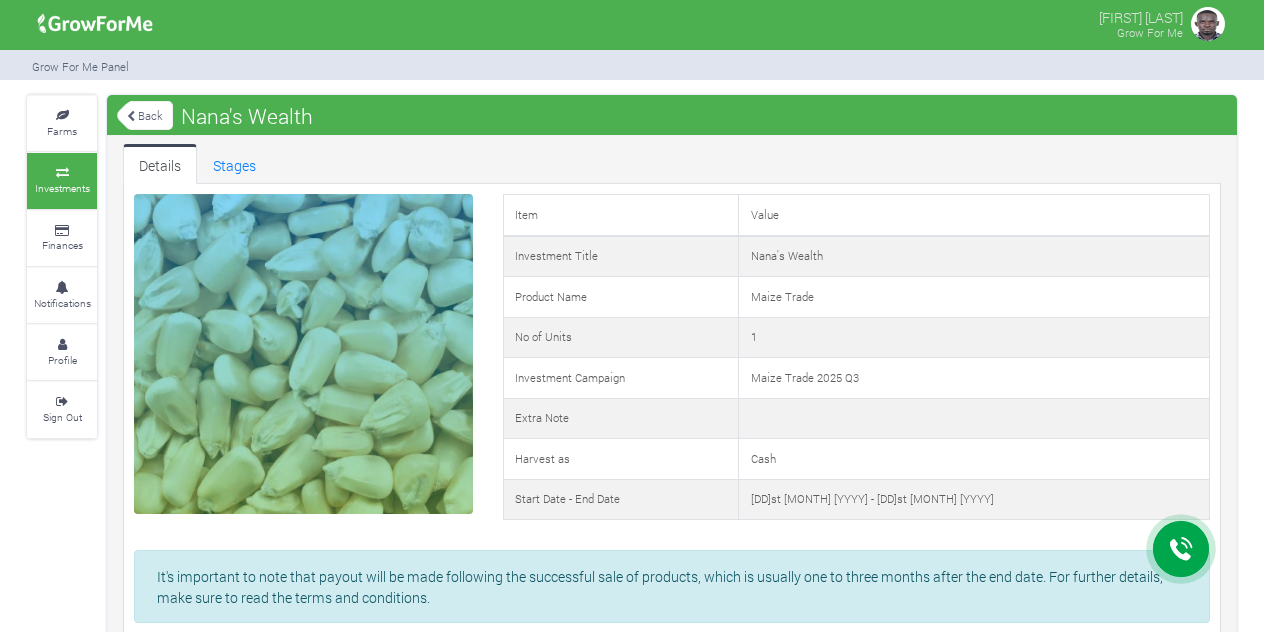 scroll, scrollTop: 0, scrollLeft: 0, axis: both 